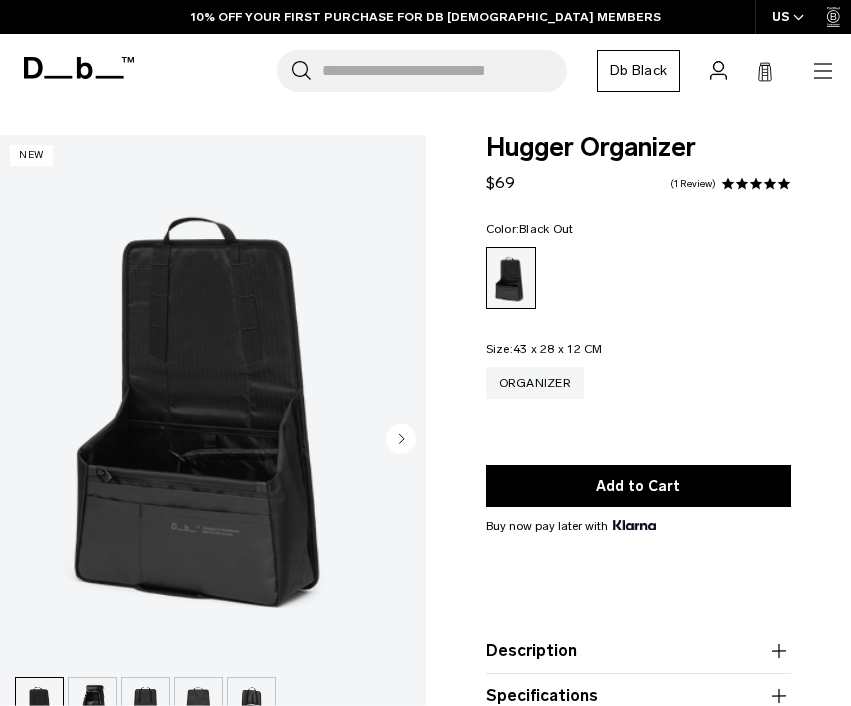 scroll, scrollTop: 0, scrollLeft: 0, axis: both 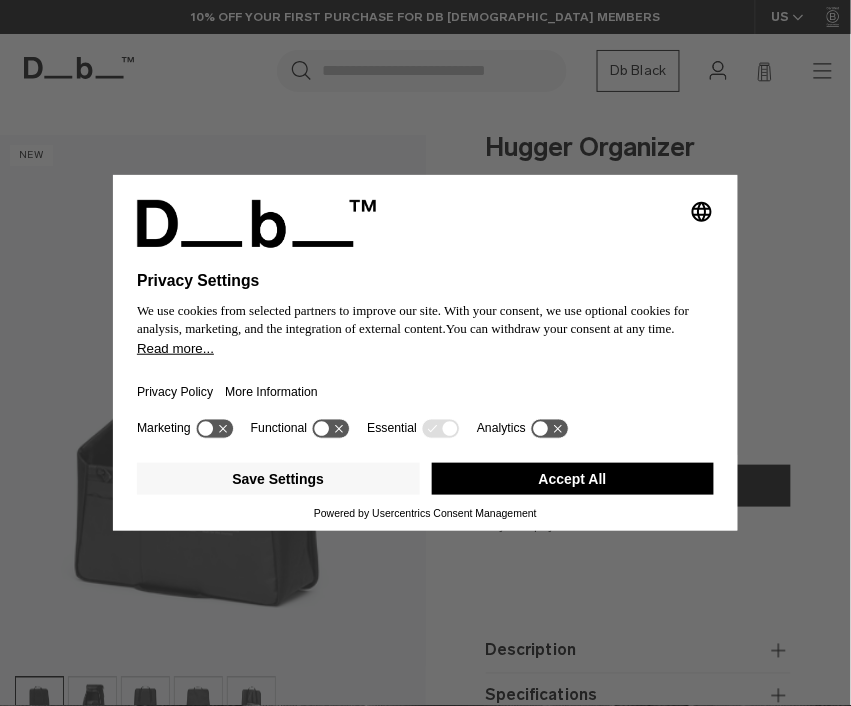 click on "Selecting an option will immediately change the language Privacy Settings We use cookies from selected partners to improve our site. With your consent, we use optional cookies for analysis, marketing, and the integration of external content.  You can withdraw your consent at any time. Read more... Privacy Policy More Information Marketing Functional Essential Analytics Save Settings Accept All Powered by   Usercentrics Consent Management" at bounding box center (425, 353) 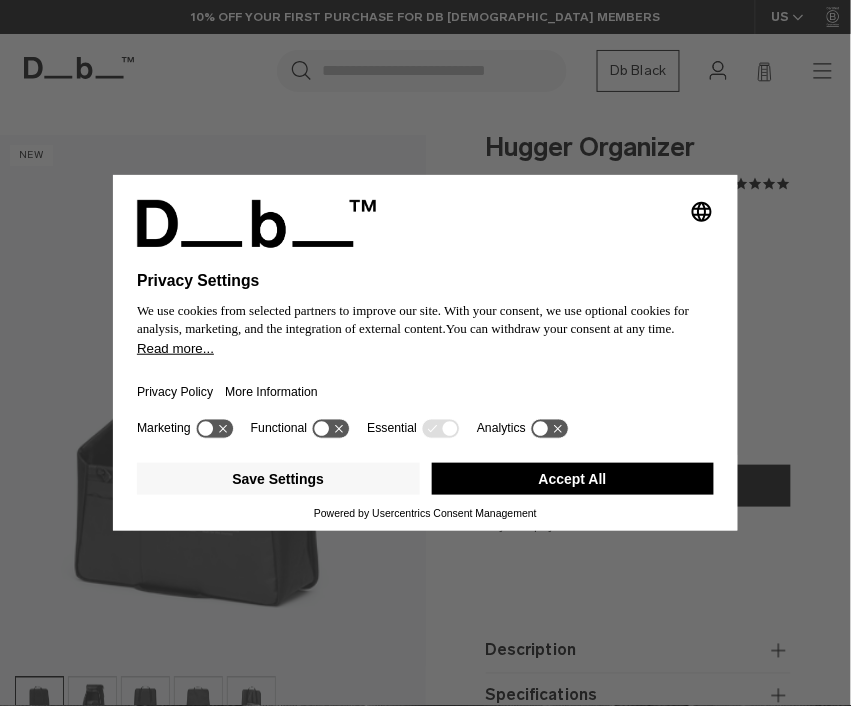 click on "Accept All" at bounding box center [573, 479] 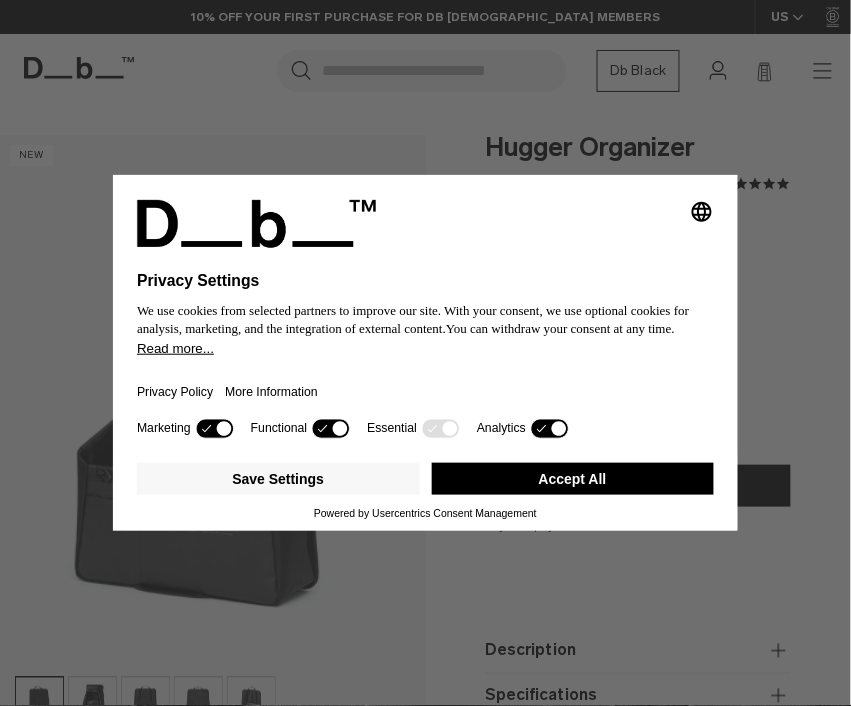 scroll, scrollTop: 0, scrollLeft: 0, axis: both 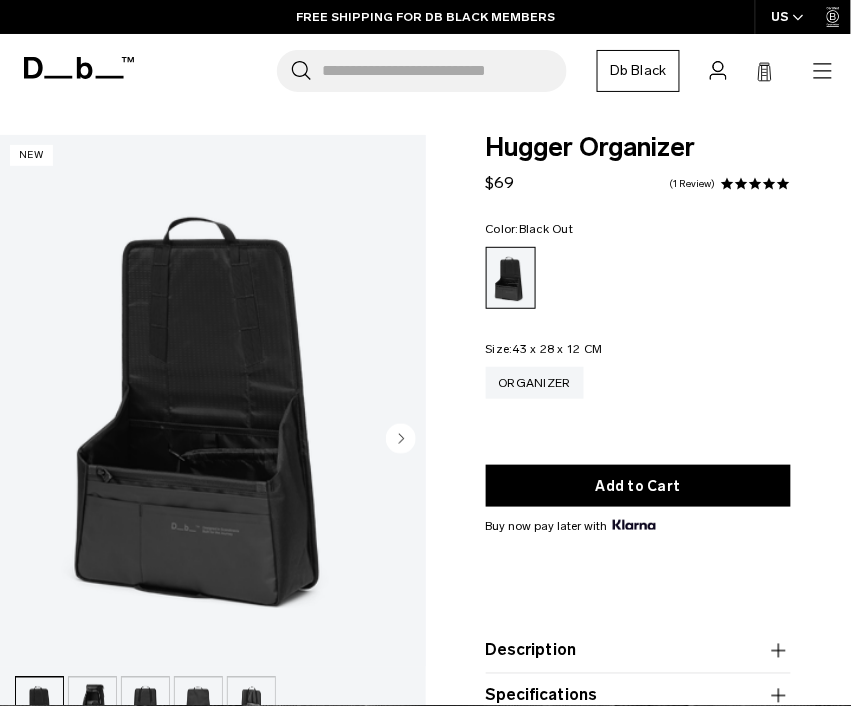 click 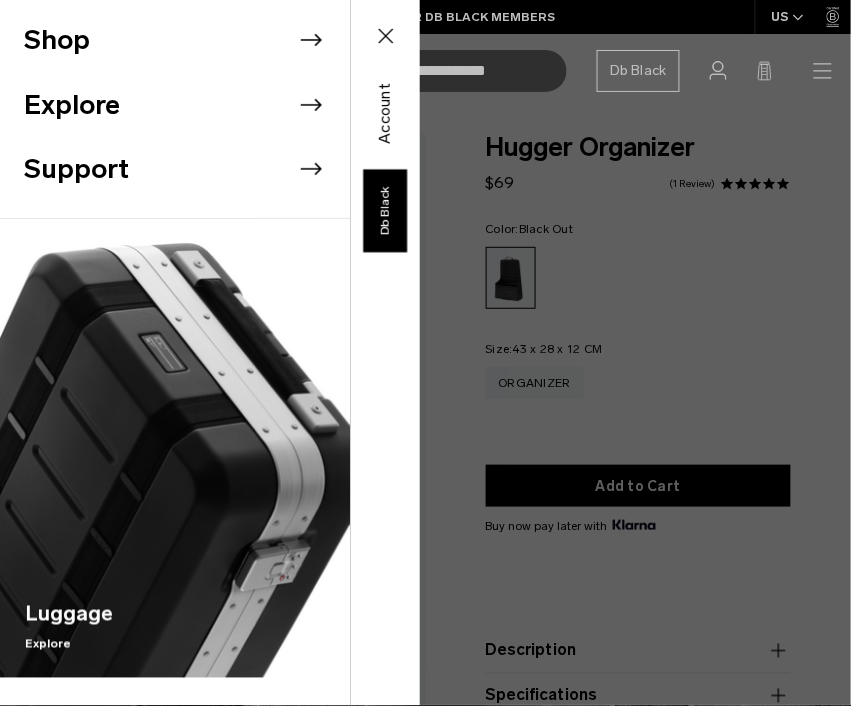 click 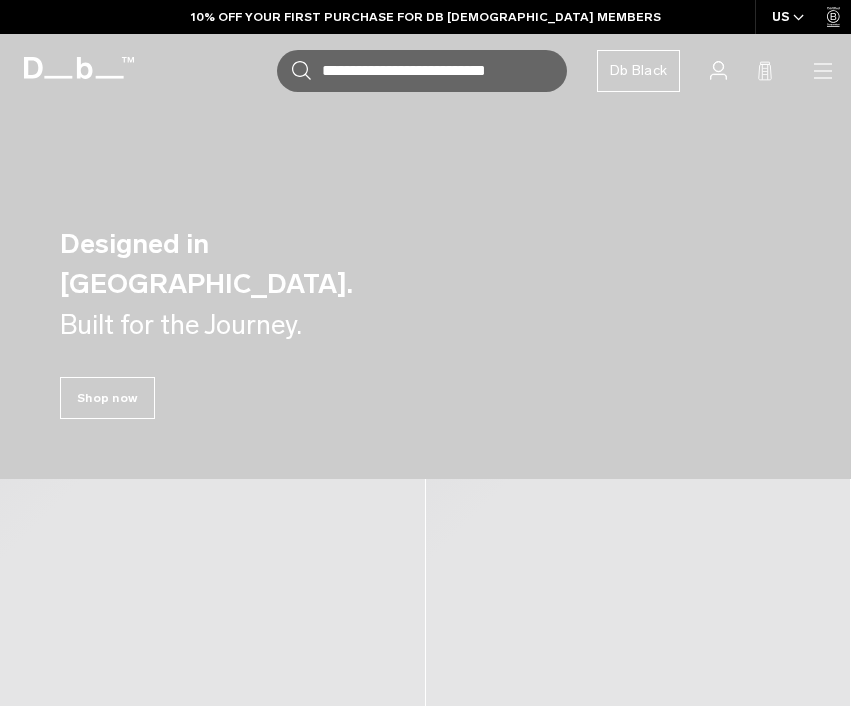 scroll, scrollTop: 0, scrollLeft: 0, axis: both 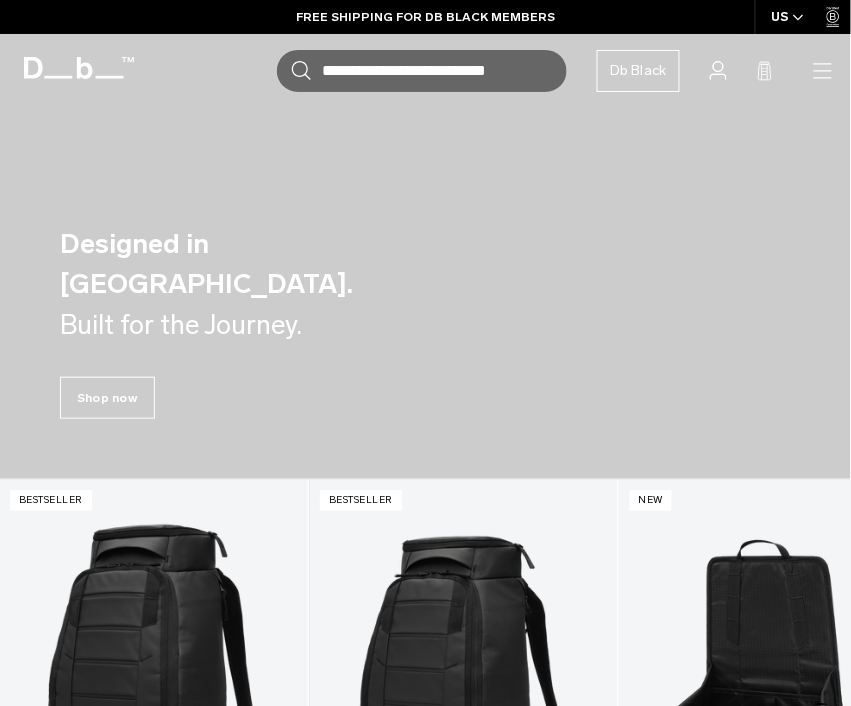 click on "Shop now" at bounding box center (107, 398) 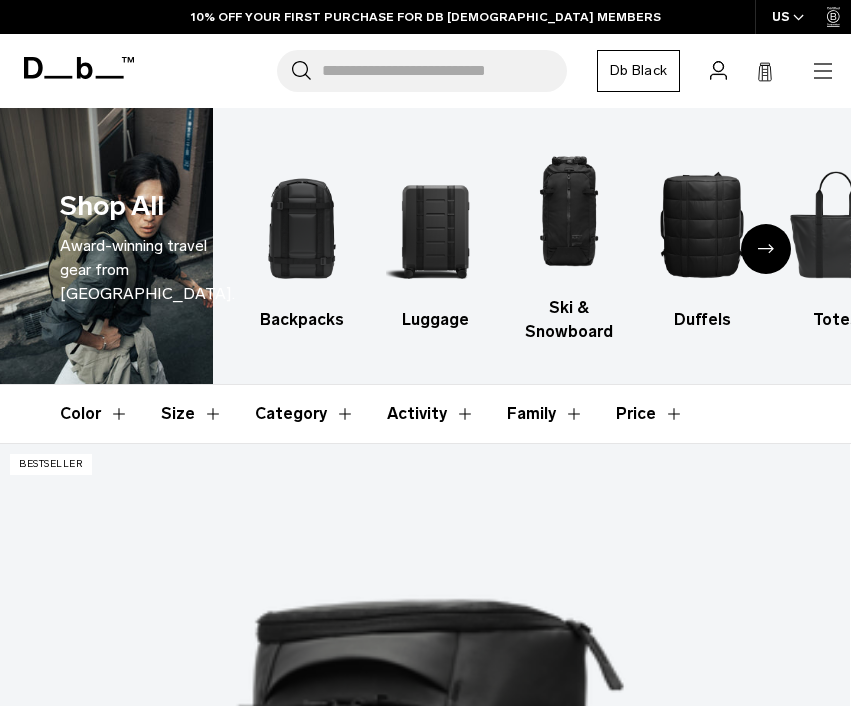 scroll, scrollTop: 0, scrollLeft: 0, axis: both 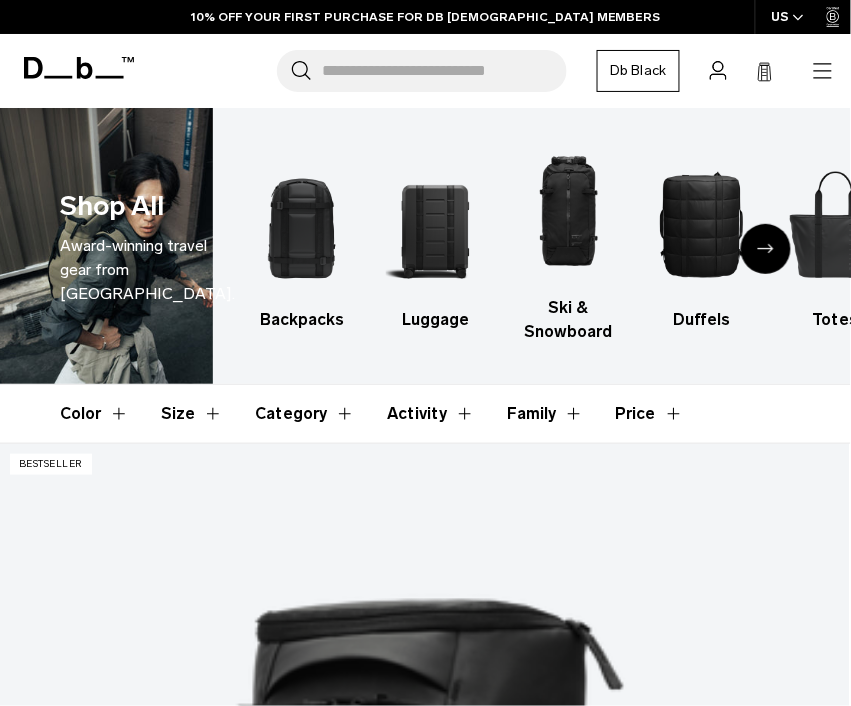click at bounding box center [435, 224] 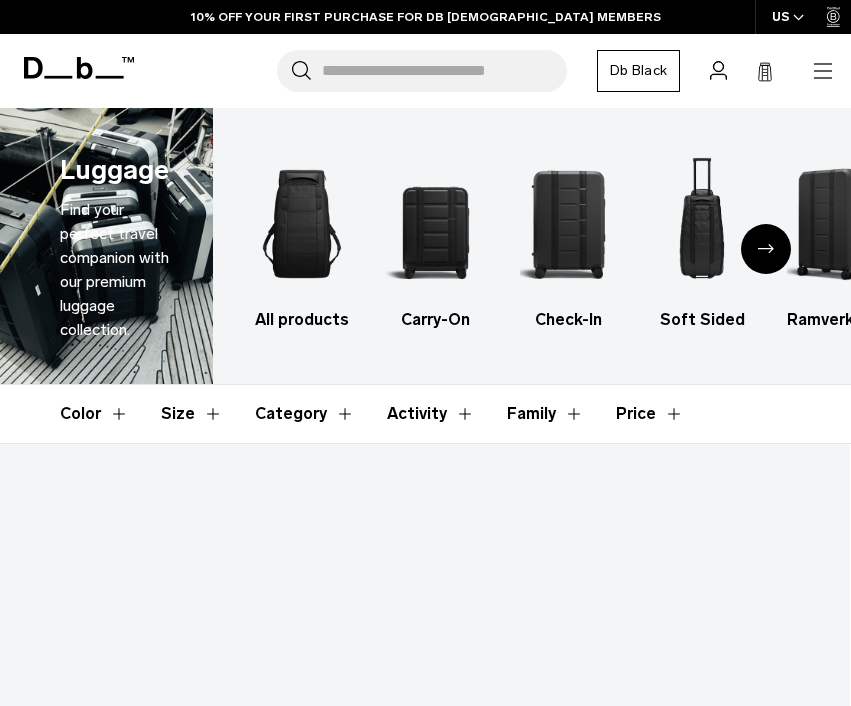 scroll, scrollTop: 416, scrollLeft: 0, axis: vertical 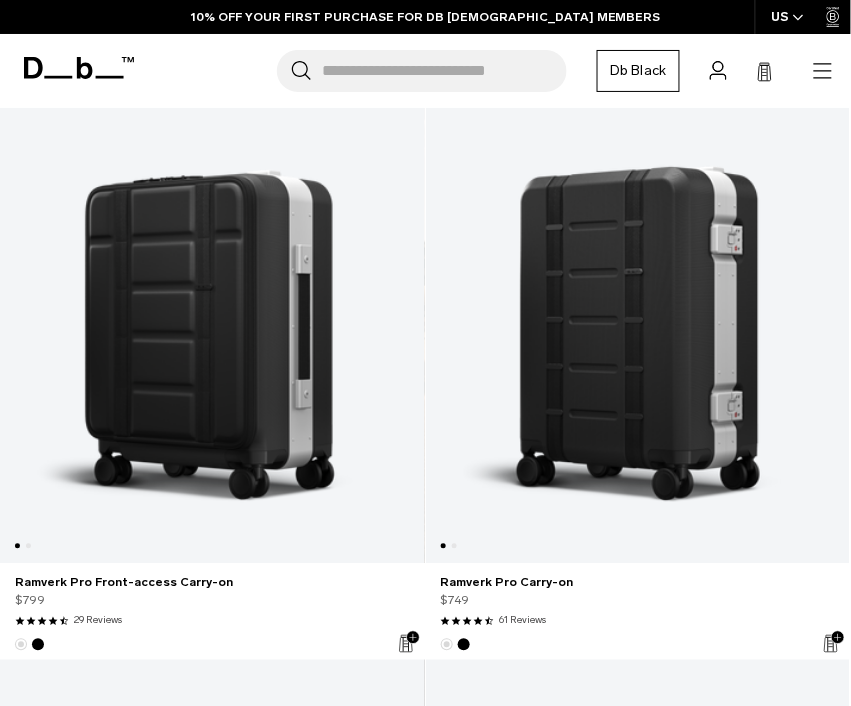 click at bounding box center (212, 296) 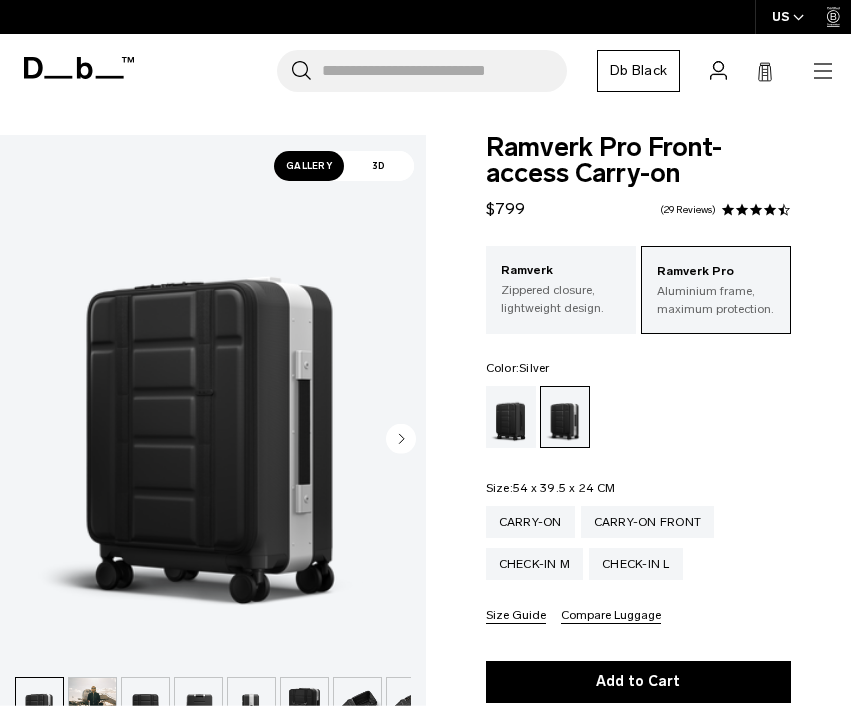 scroll, scrollTop: 0, scrollLeft: 0, axis: both 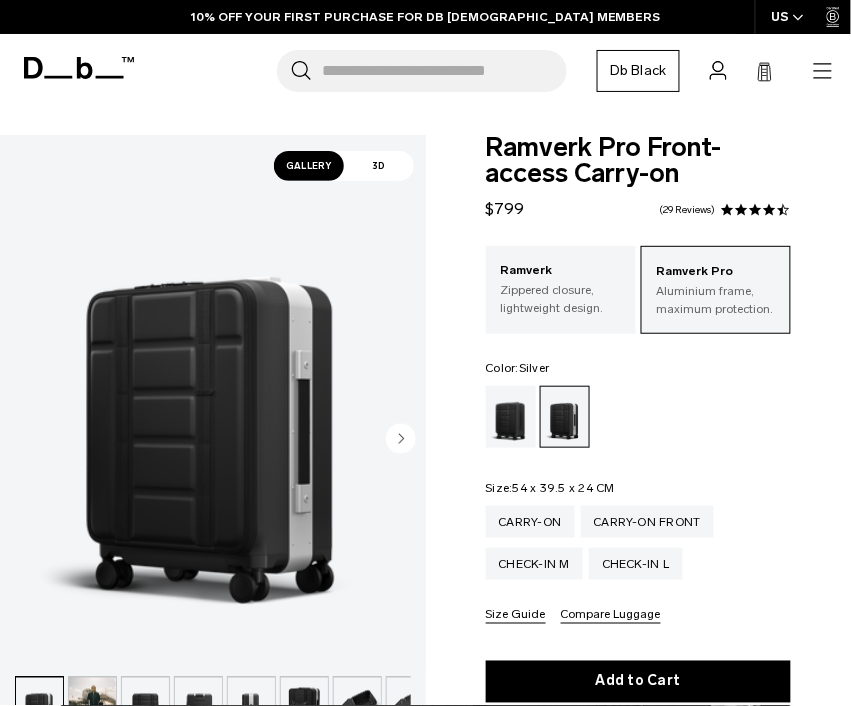 click at bounding box center [213, 401] 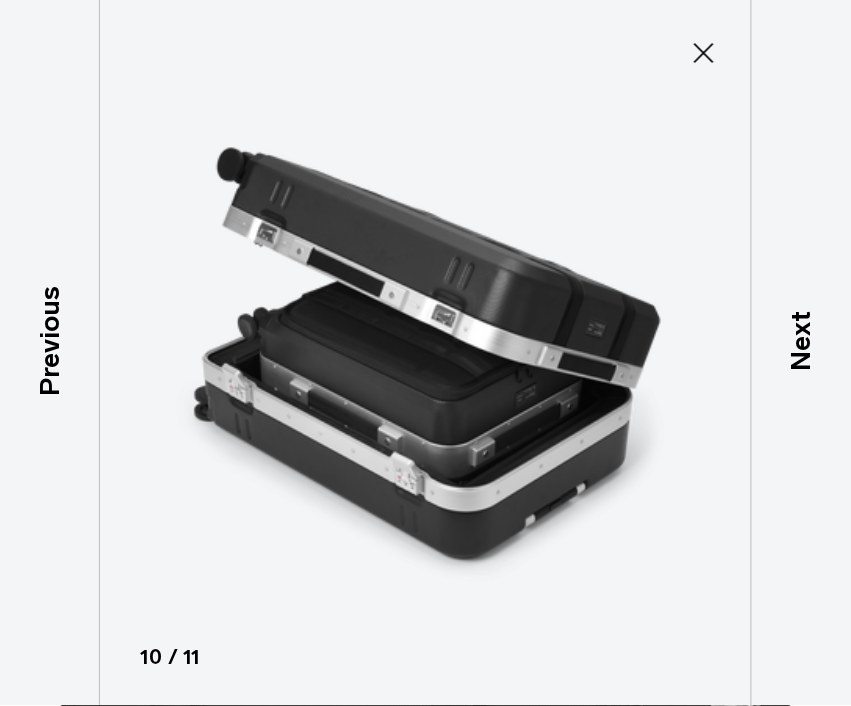 click on "Next" at bounding box center [801, 341] 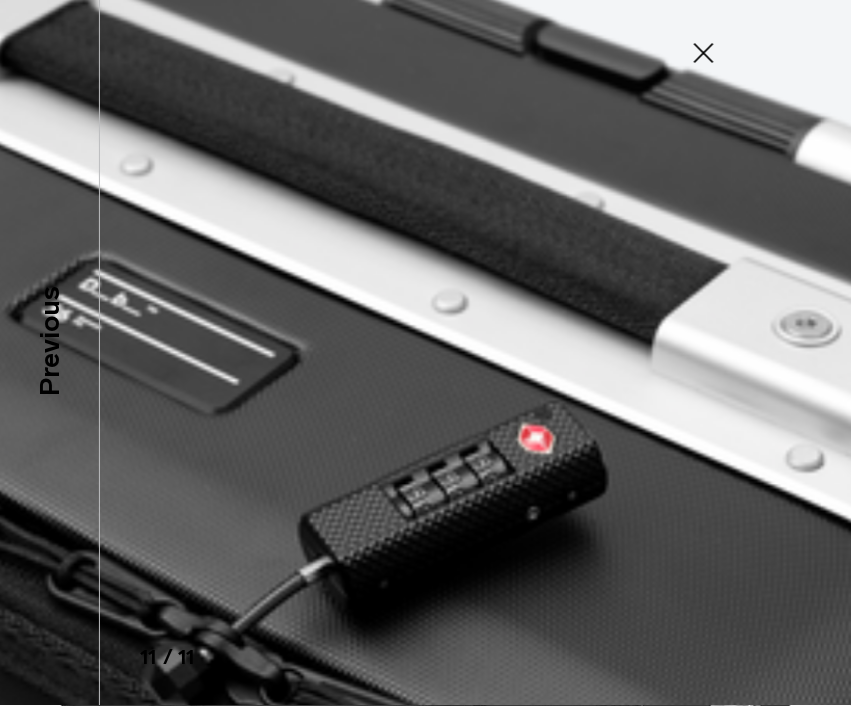 click at bounding box center (397, 423) 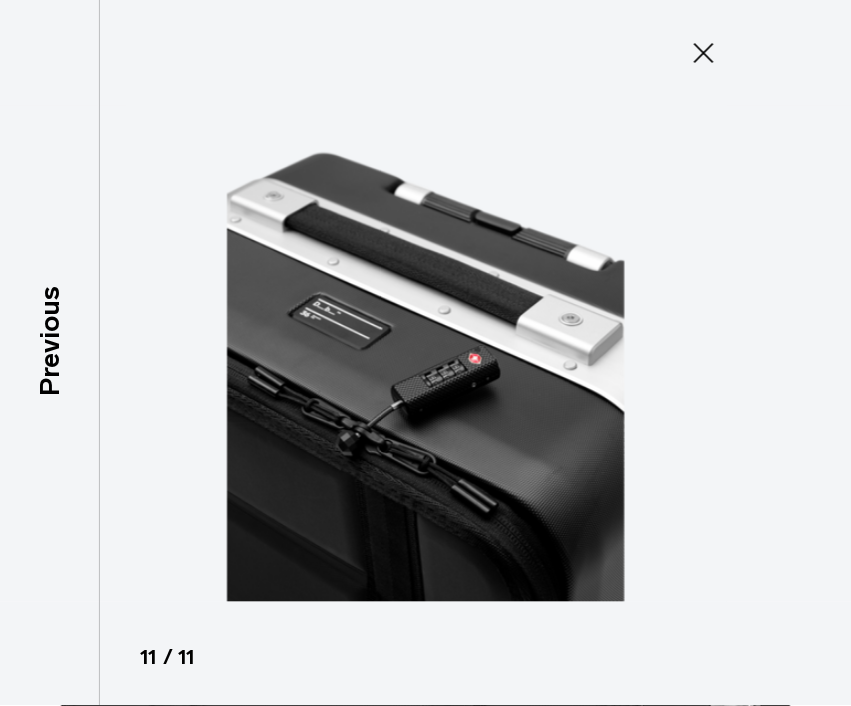 click at bounding box center (426, 353) 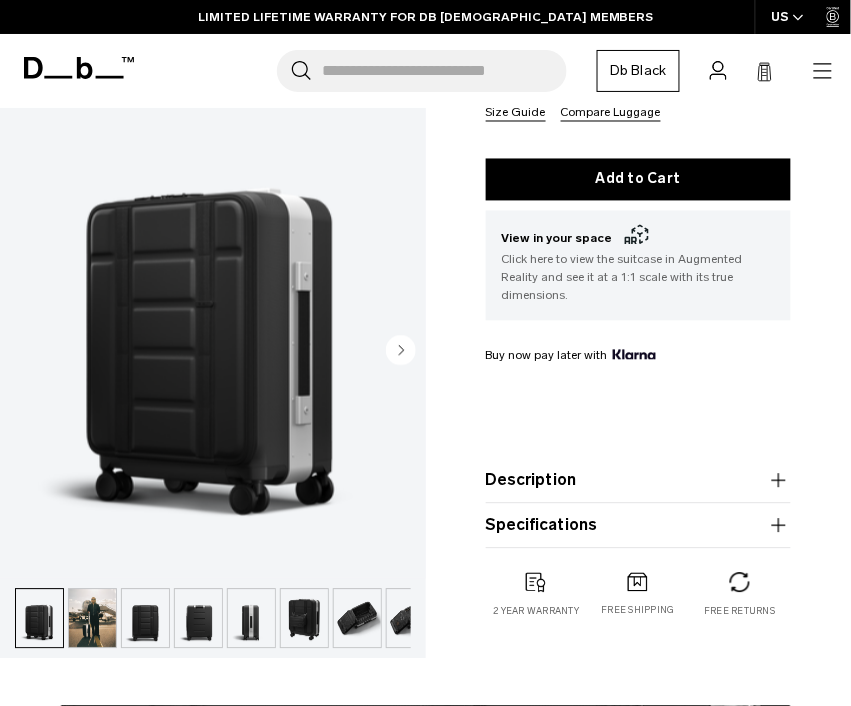 scroll, scrollTop: 500, scrollLeft: 0, axis: vertical 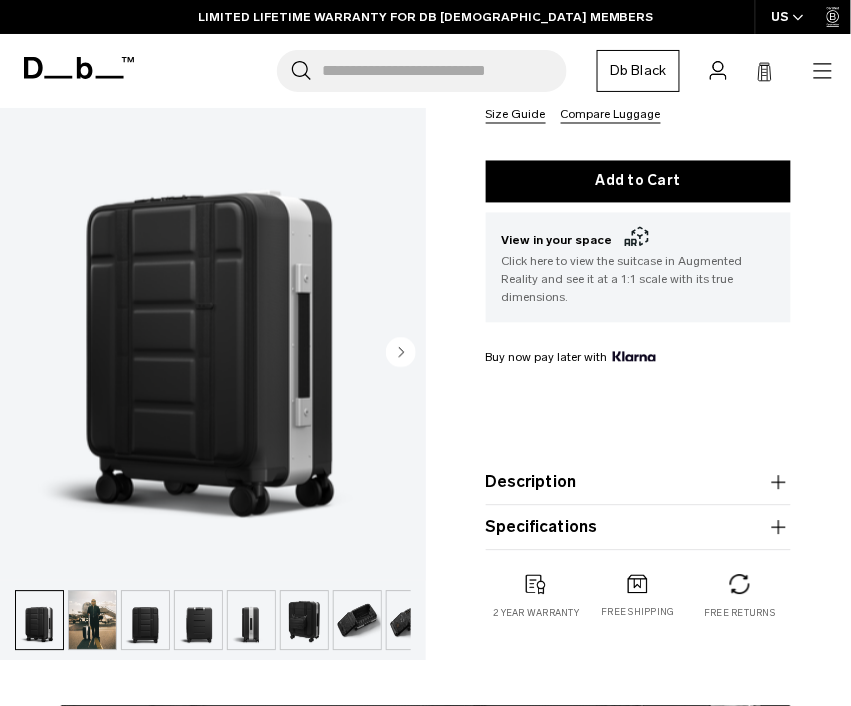 click 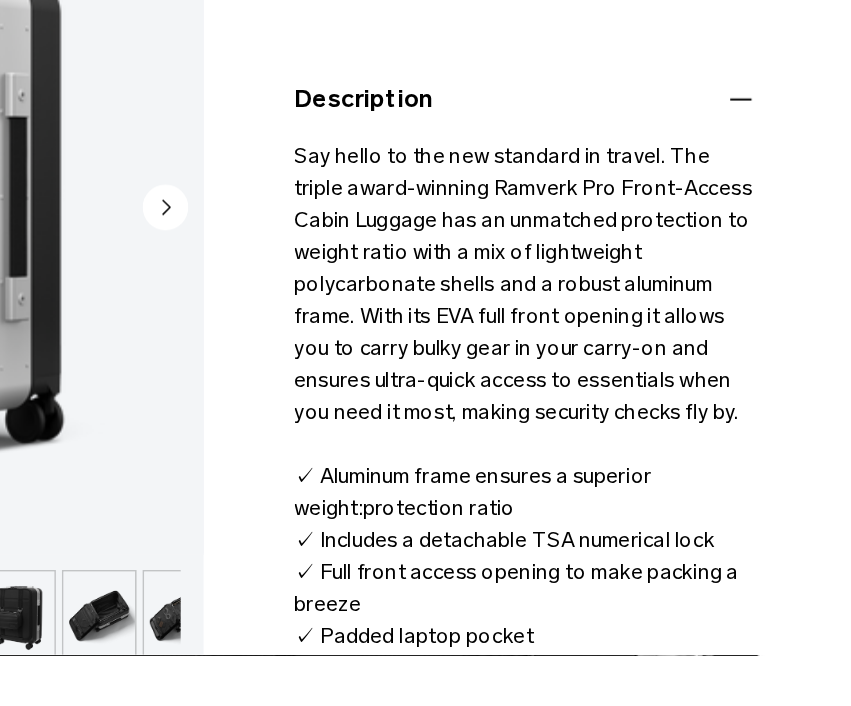 scroll, scrollTop: 647, scrollLeft: 0, axis: vertical 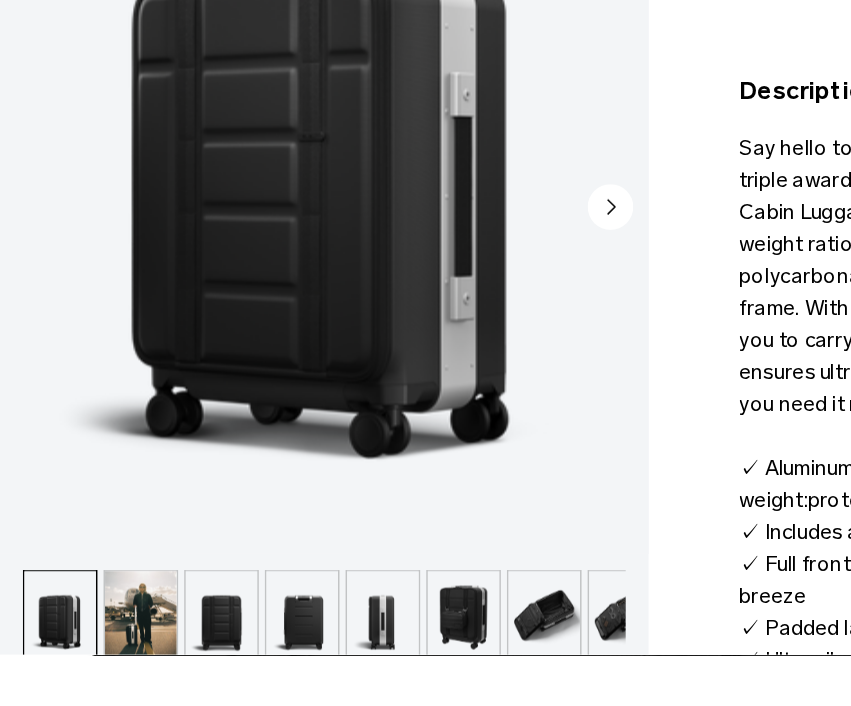 click at bounding box center [92, 680] 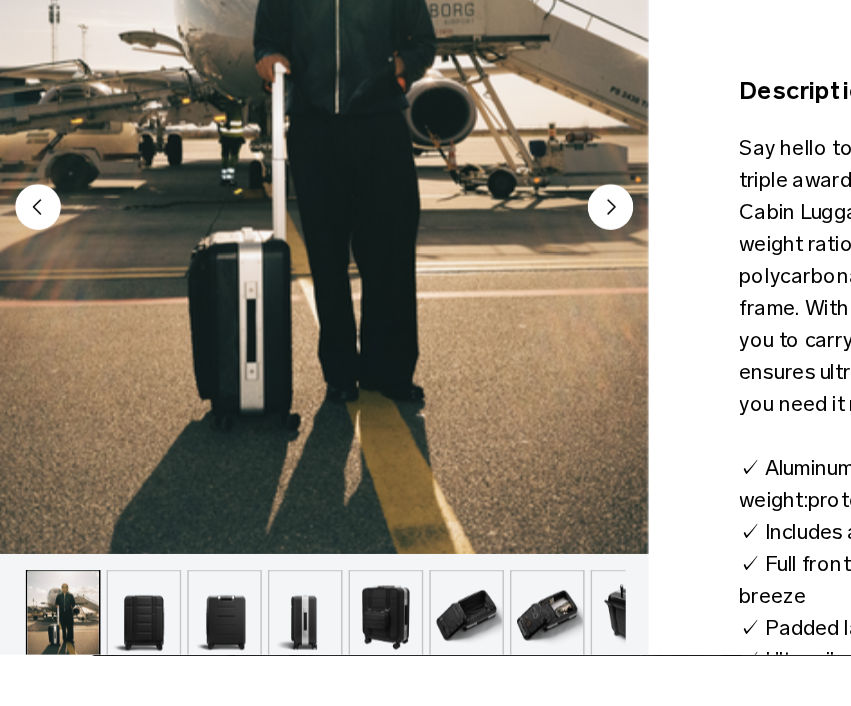 scroll, scrollTop: 0, scrollLeft: 52, axis: horizontal 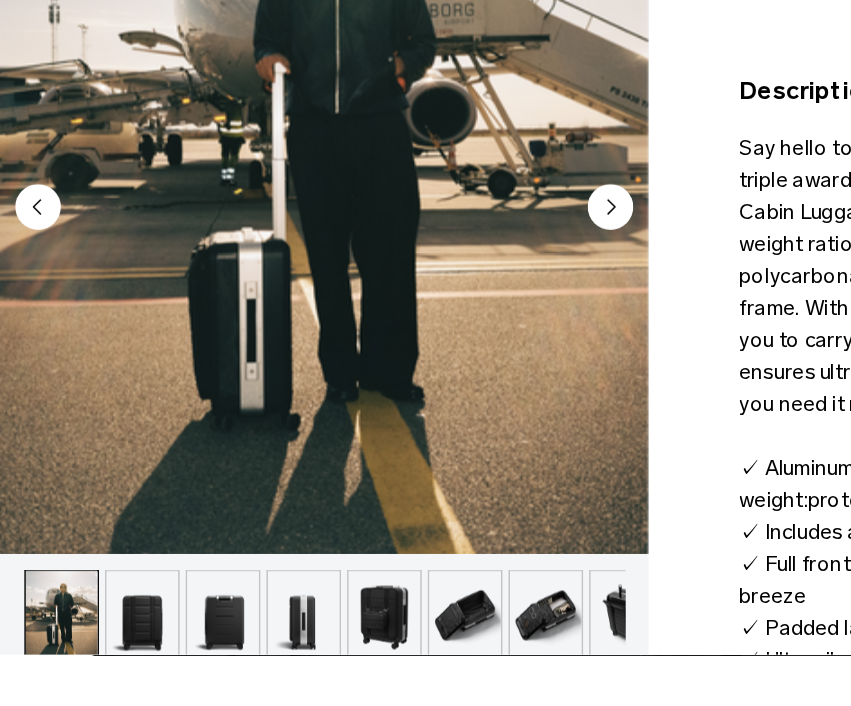 click at bounding box center [146, 680] 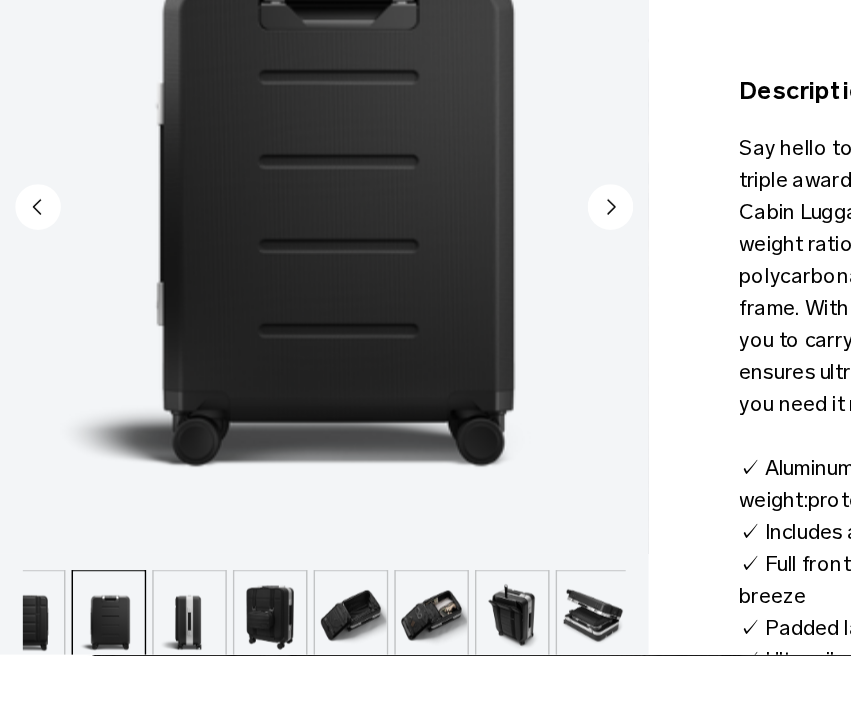 scroll, scrollTop: 0, scrollLeft: 159, axis: horizontal 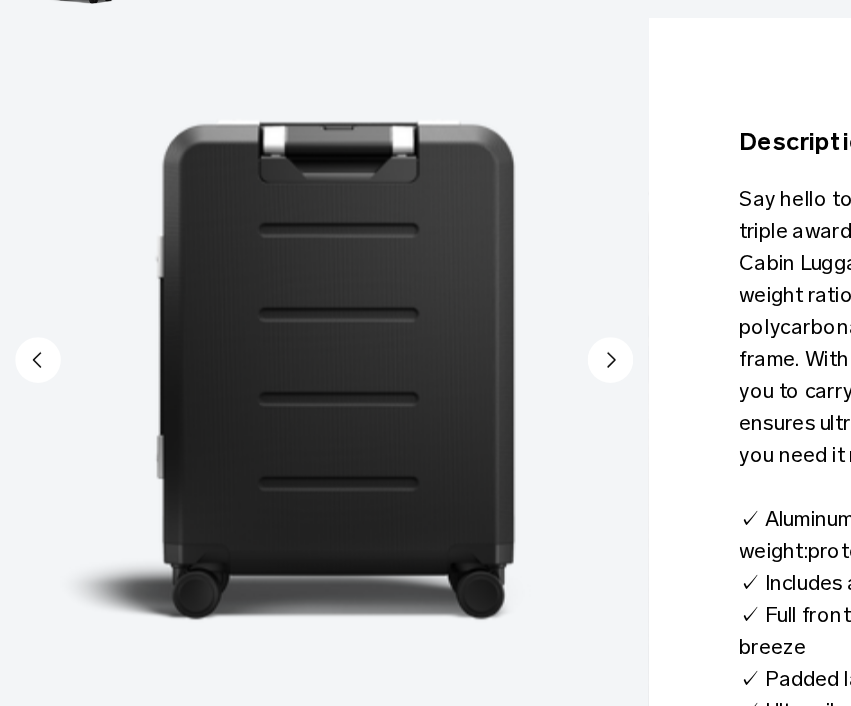 click at bounding box center (145, 680) 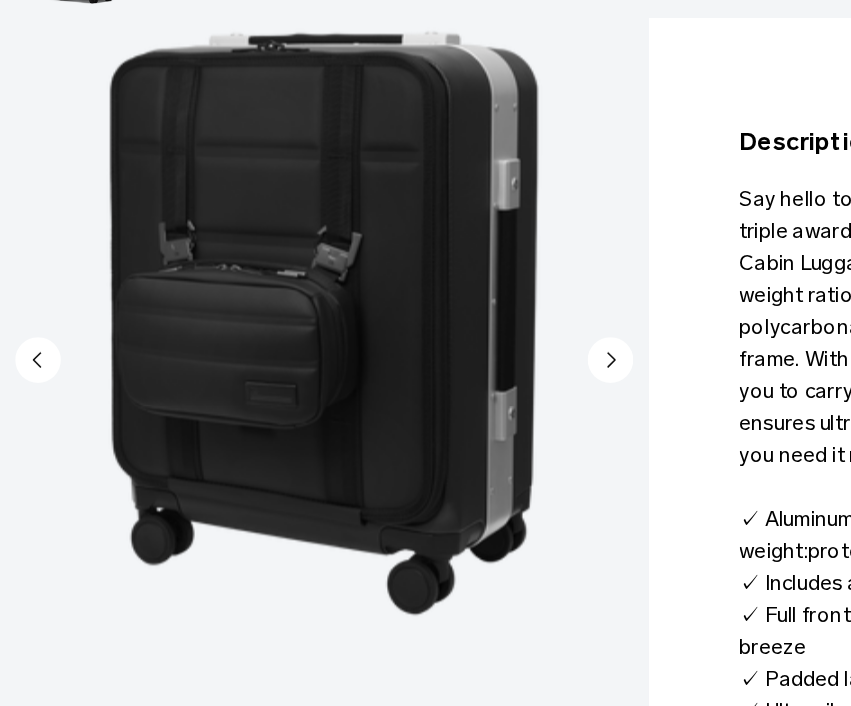 scroll, scrollTop: 0, scrollLeft: 182, axis: horizontal 